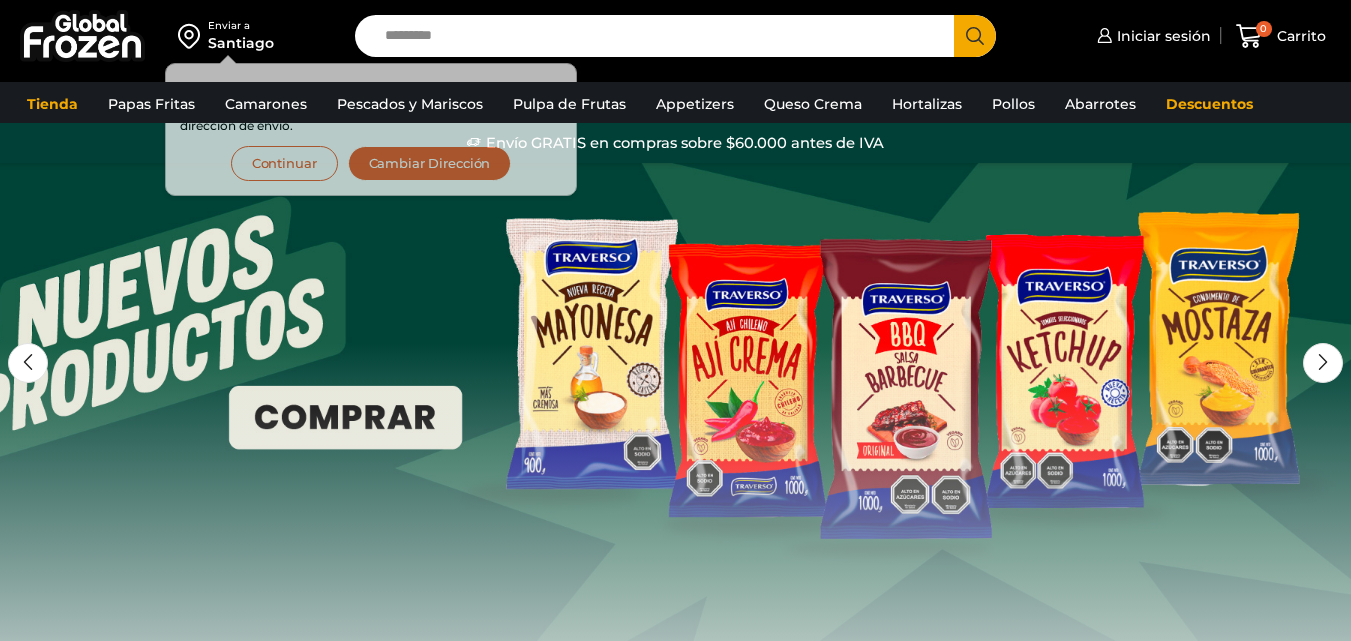 scroll, scrollTop: 0, scrollLeft: 0, axis: both 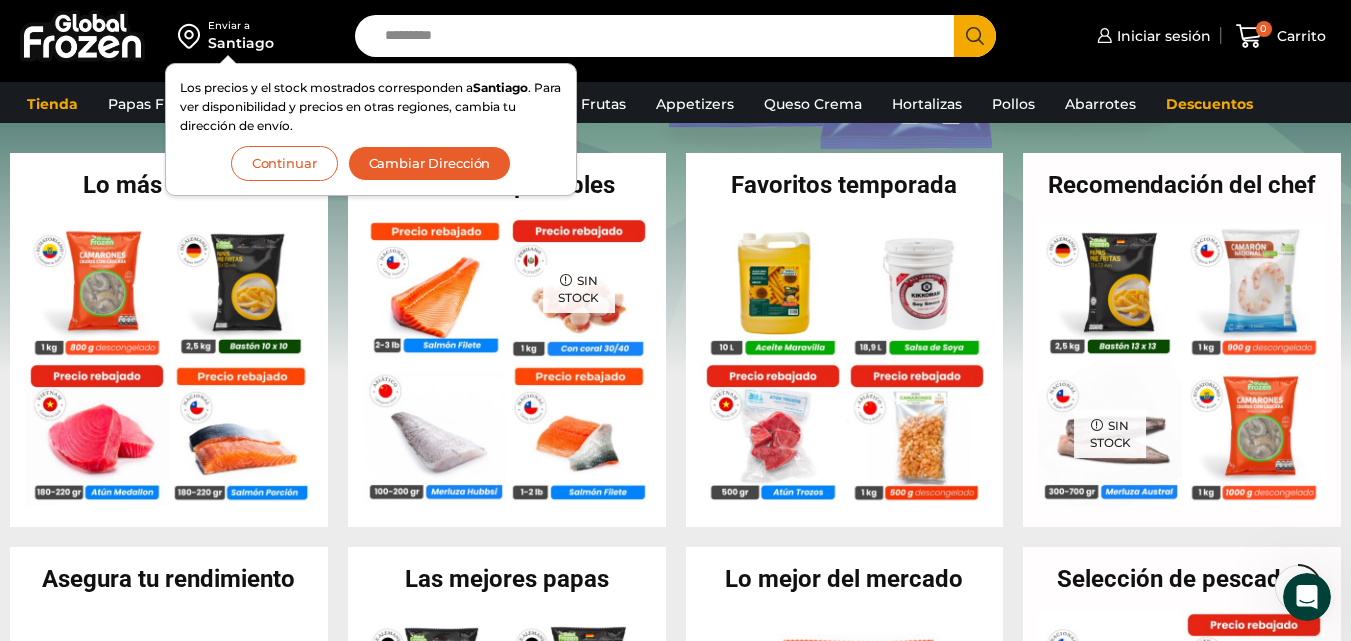 click on "Continuar" at bounding box center (284, 163) 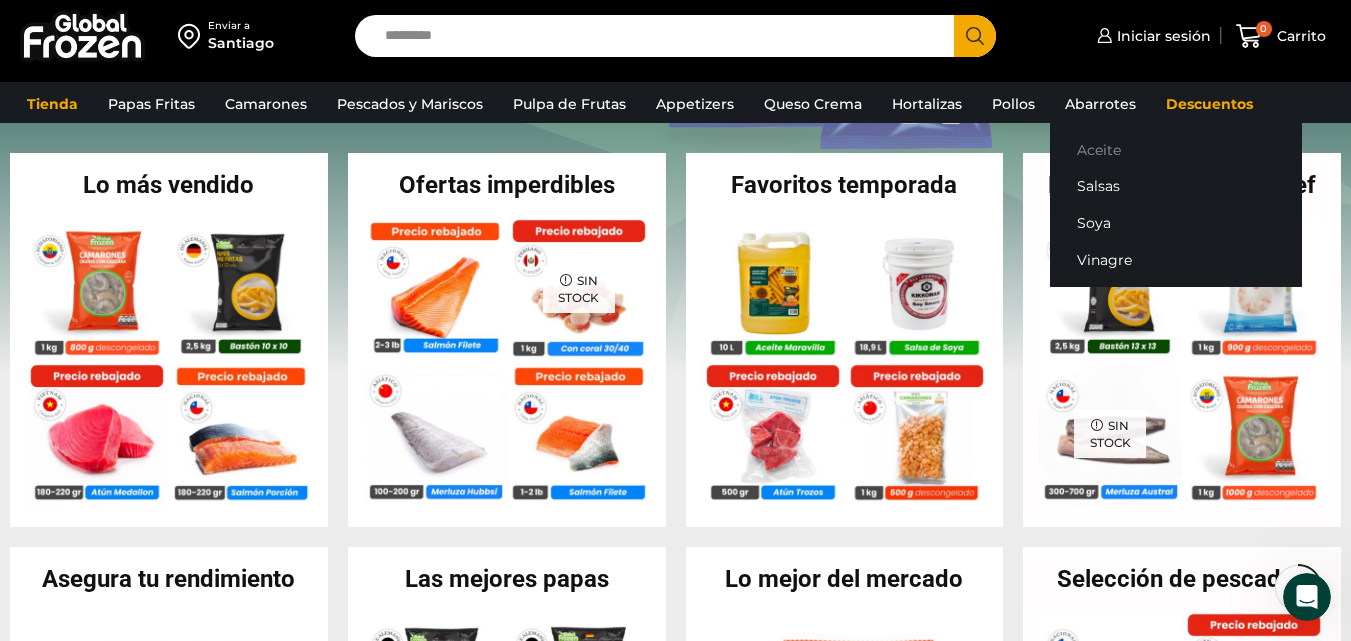 click on "Aceite" at bounding box center (1176, 149) 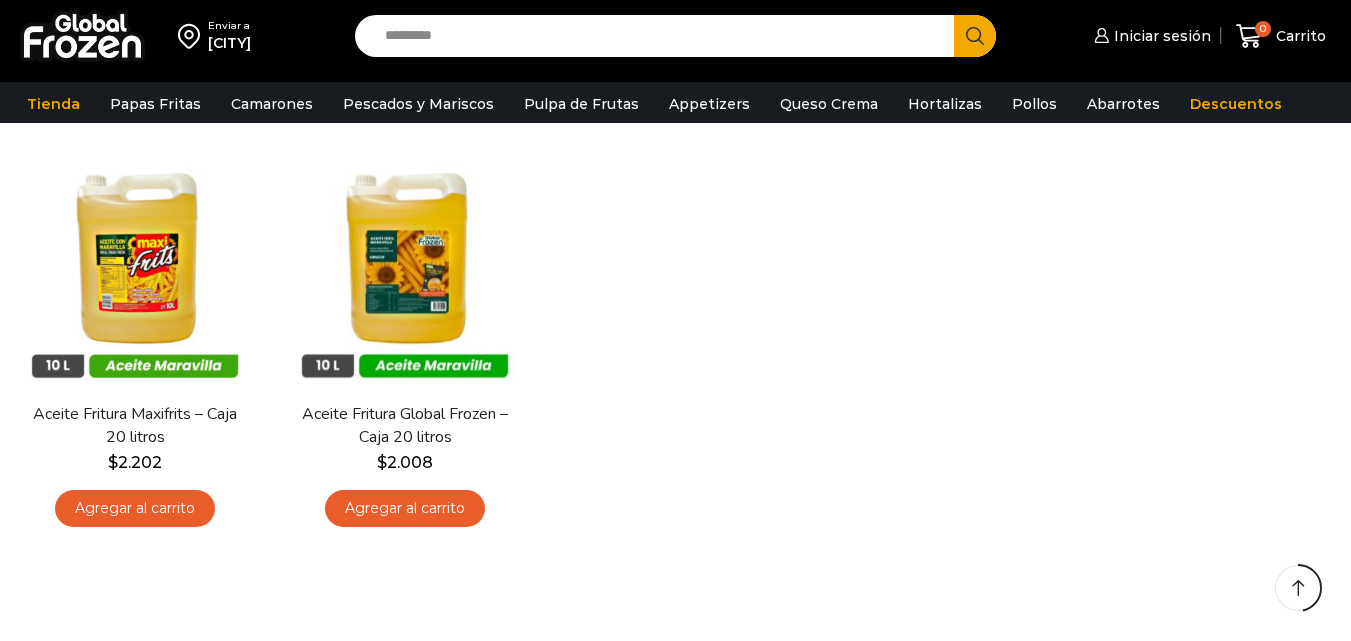 scroll, scrollTop: 0, scrollLeft: 0, axis: both 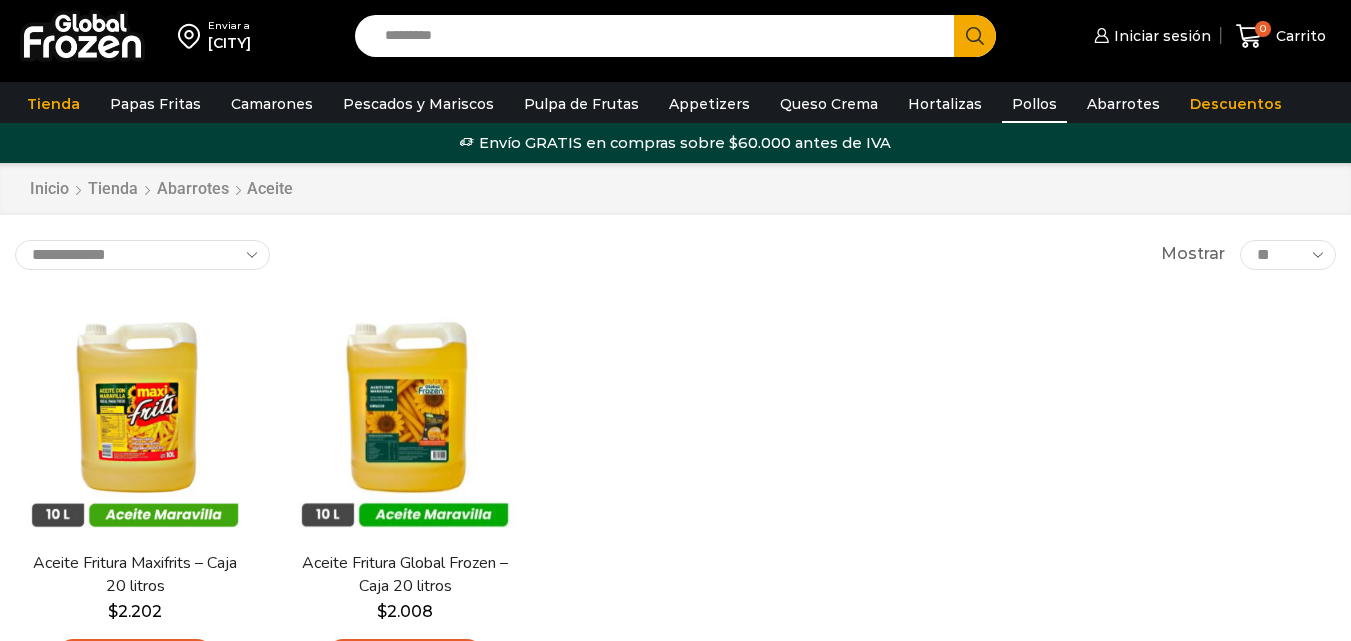 click on "Pollos" at bounding box center (1034, 104) 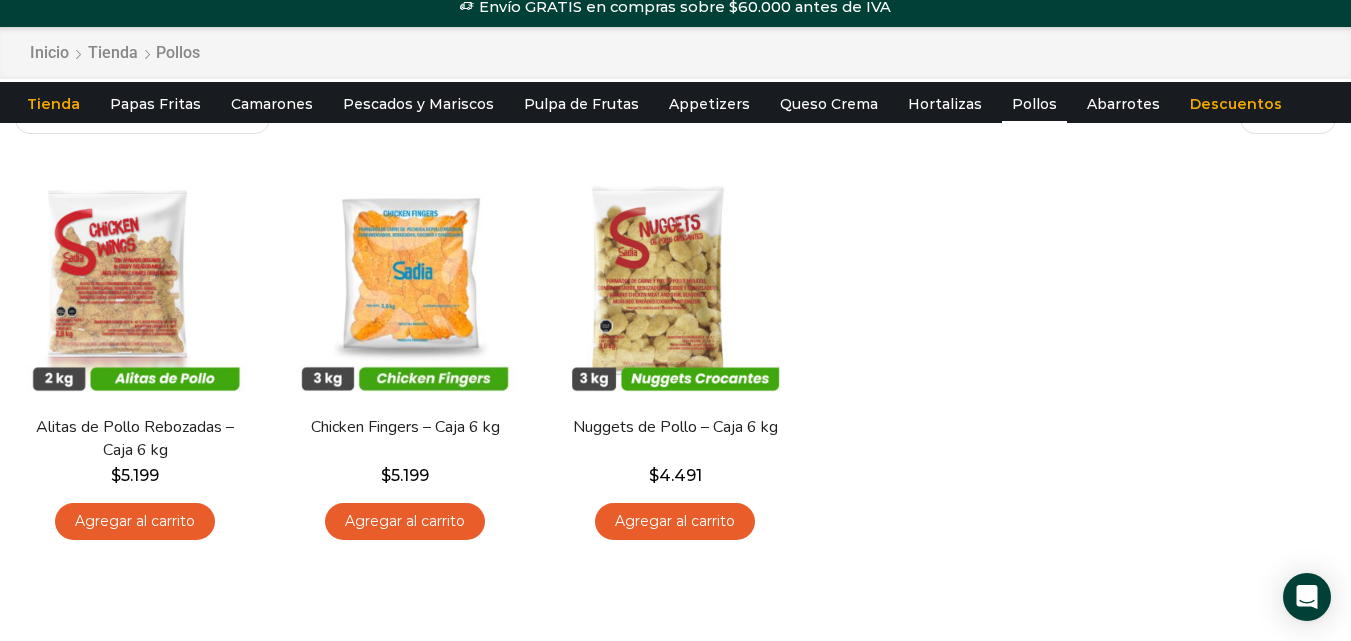 scroll, scrollTop: 0, scrollLeft: 0, axis: both 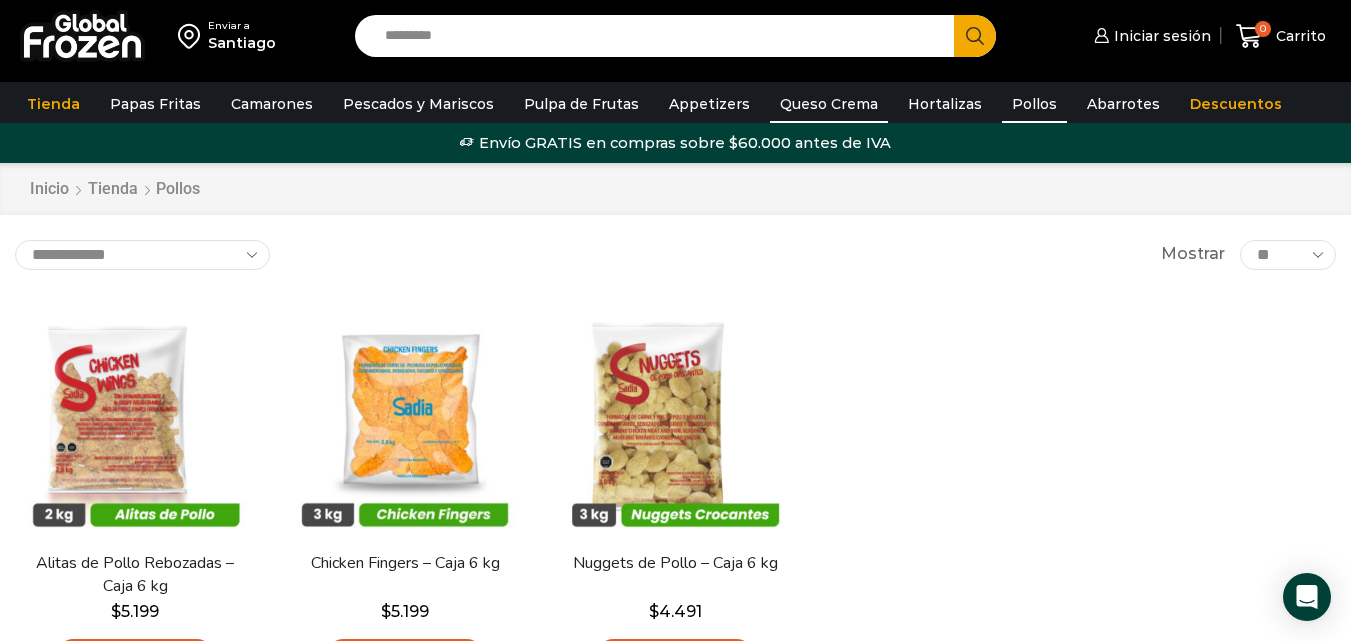 click on "Queso Crema" at bounding box center (829, 104) 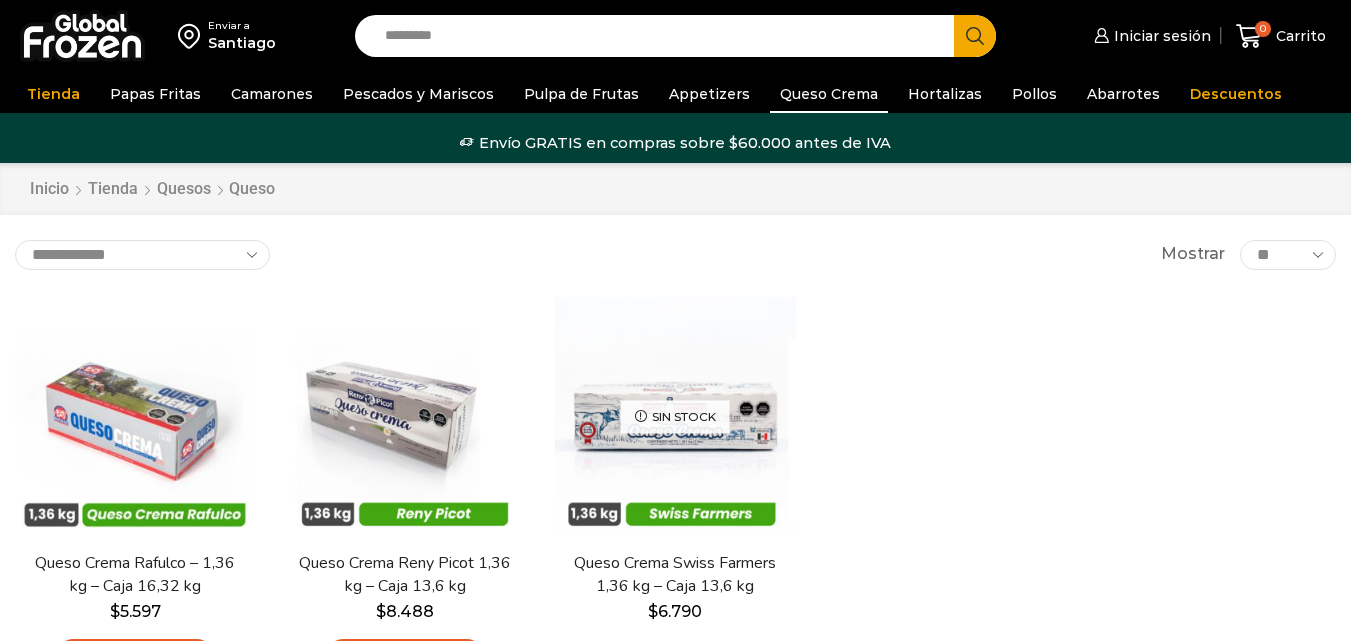 scroll, scrollTop: 0, scrollLeft: 0, axis: both 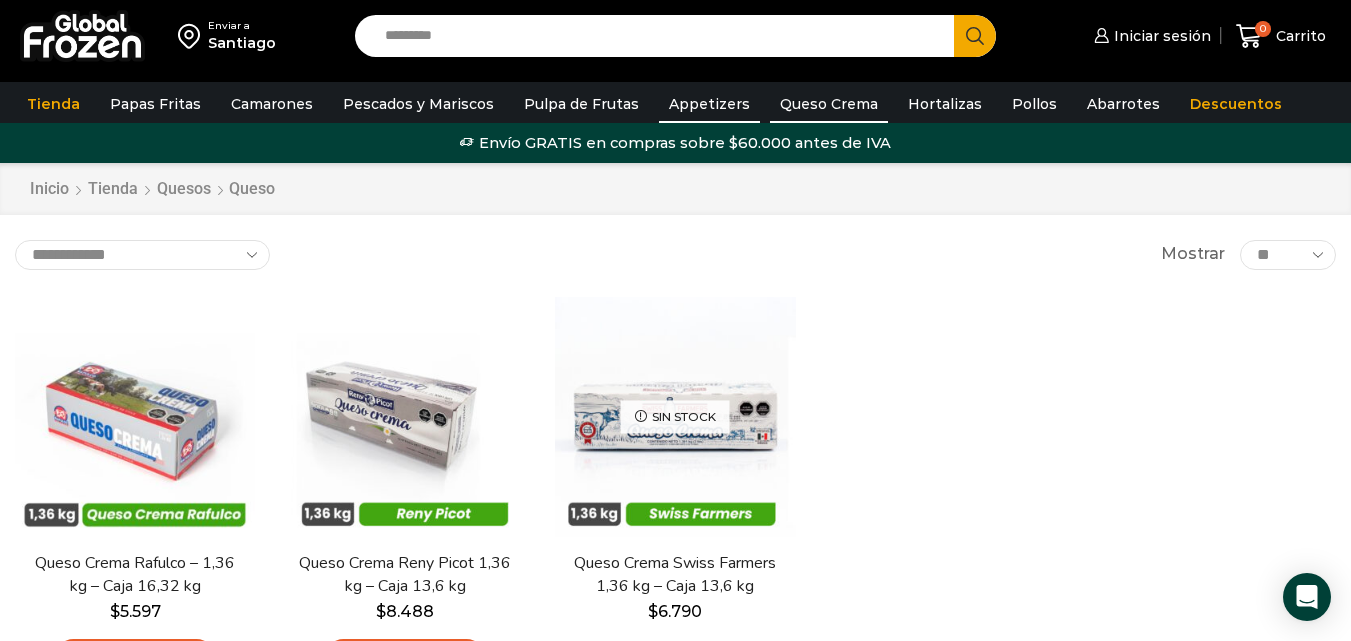click on "Appetizers" at bounding box center (709, 104) 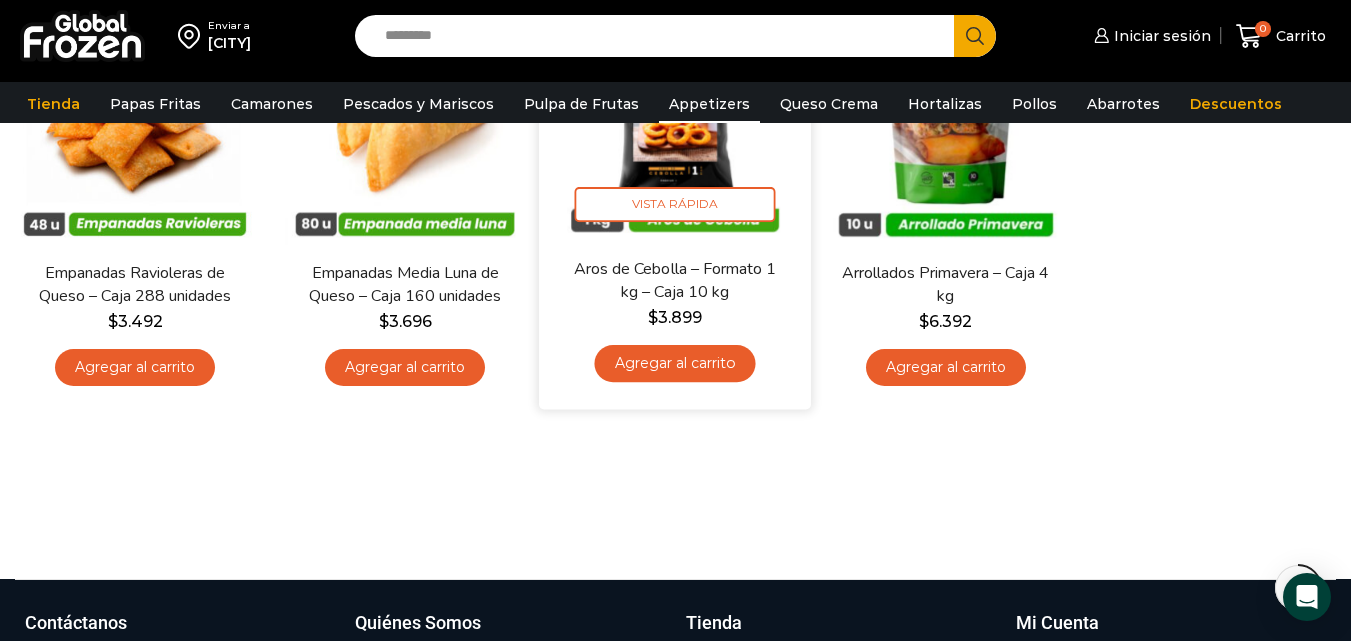 scroll, scrollTop: 0, scrollLeft: 0, axis: both 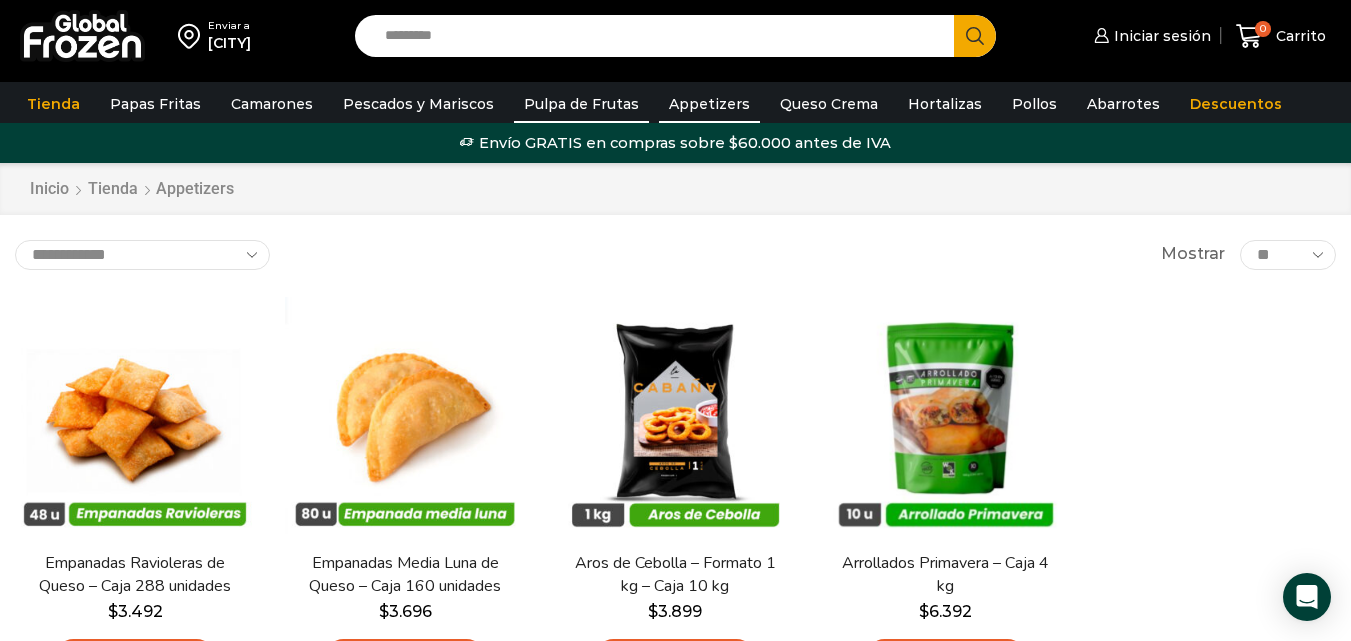 click on "Pulpa de Frutas" at bounding box center (581, 104) 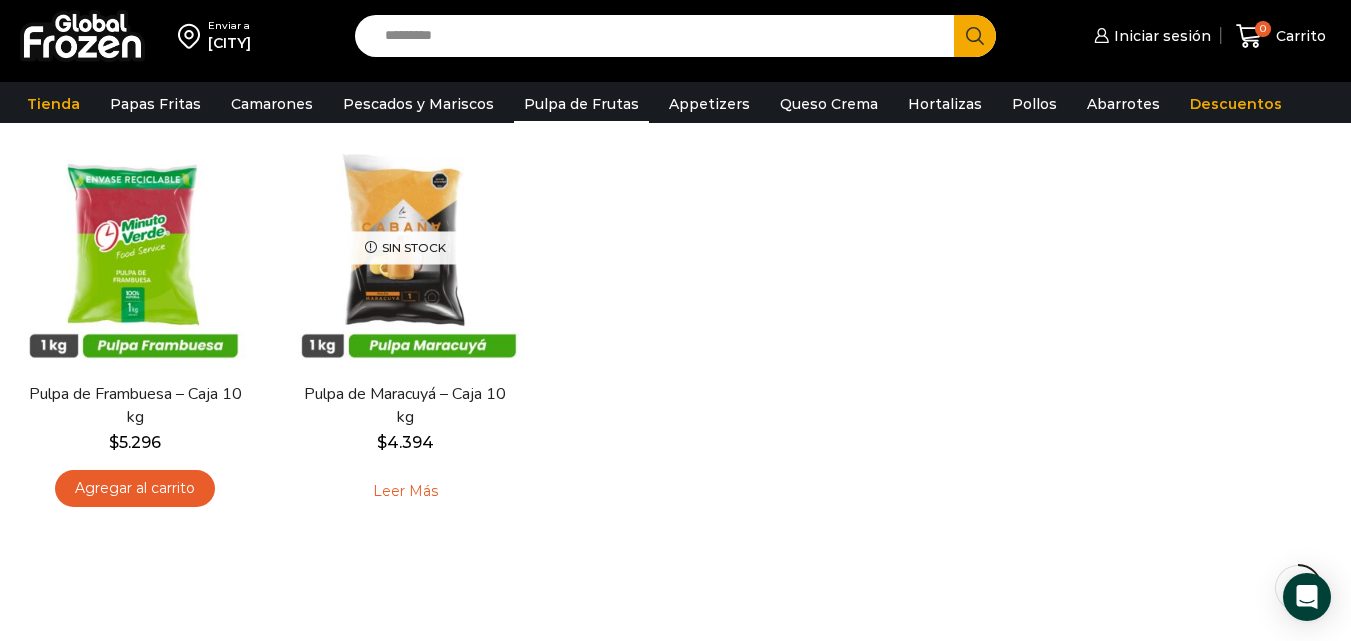 scroll, scrollTop: 200, scrollLeft: 0, axis: vertical 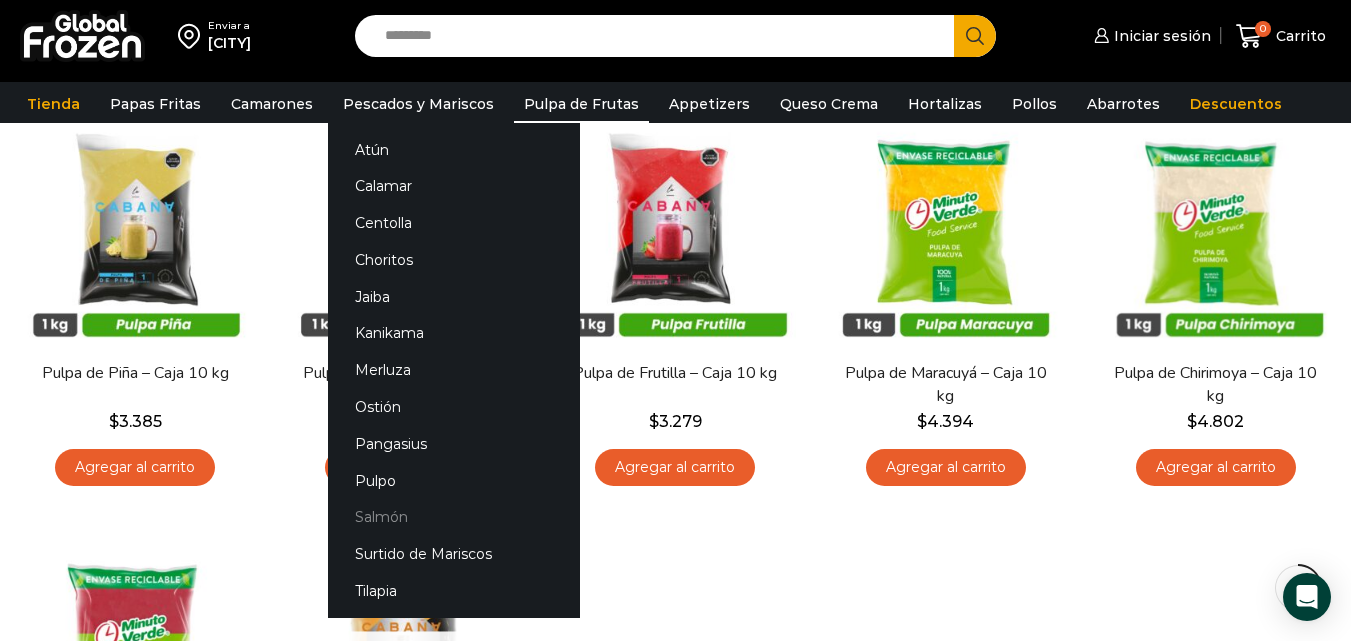 click on "Salmón" at bounding box center [454, 517] 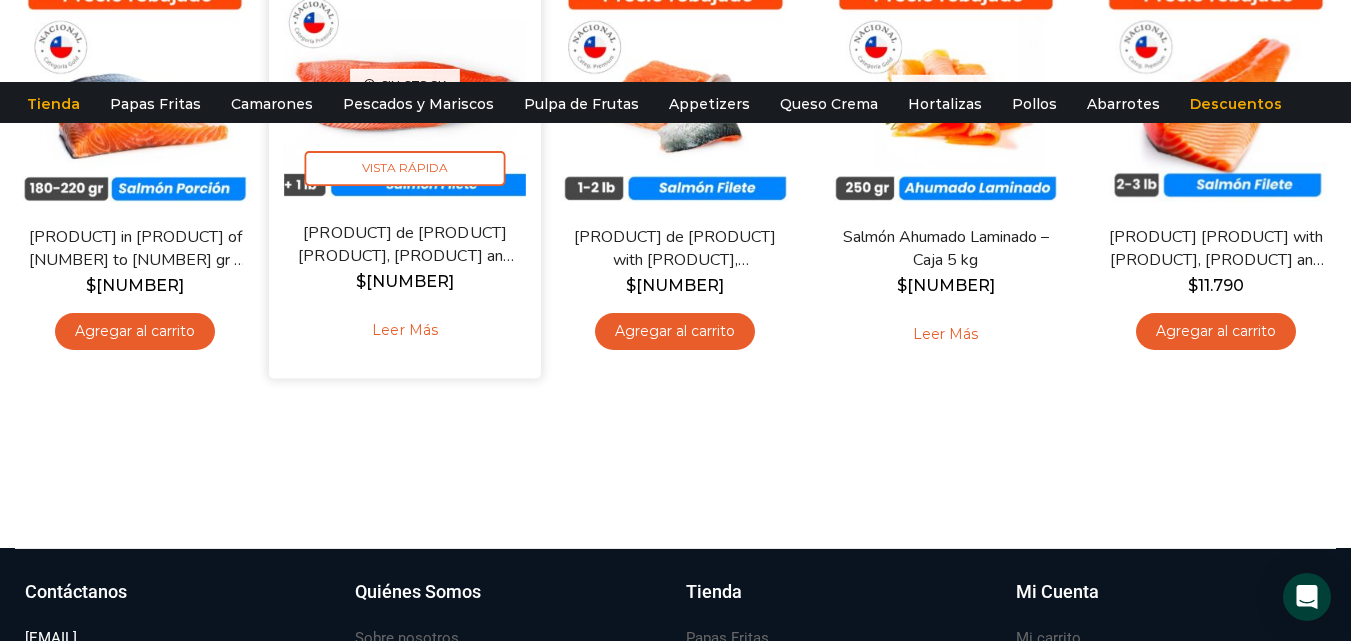 scroll, scrollTop: 0, scrollLeft: 0, axis: both 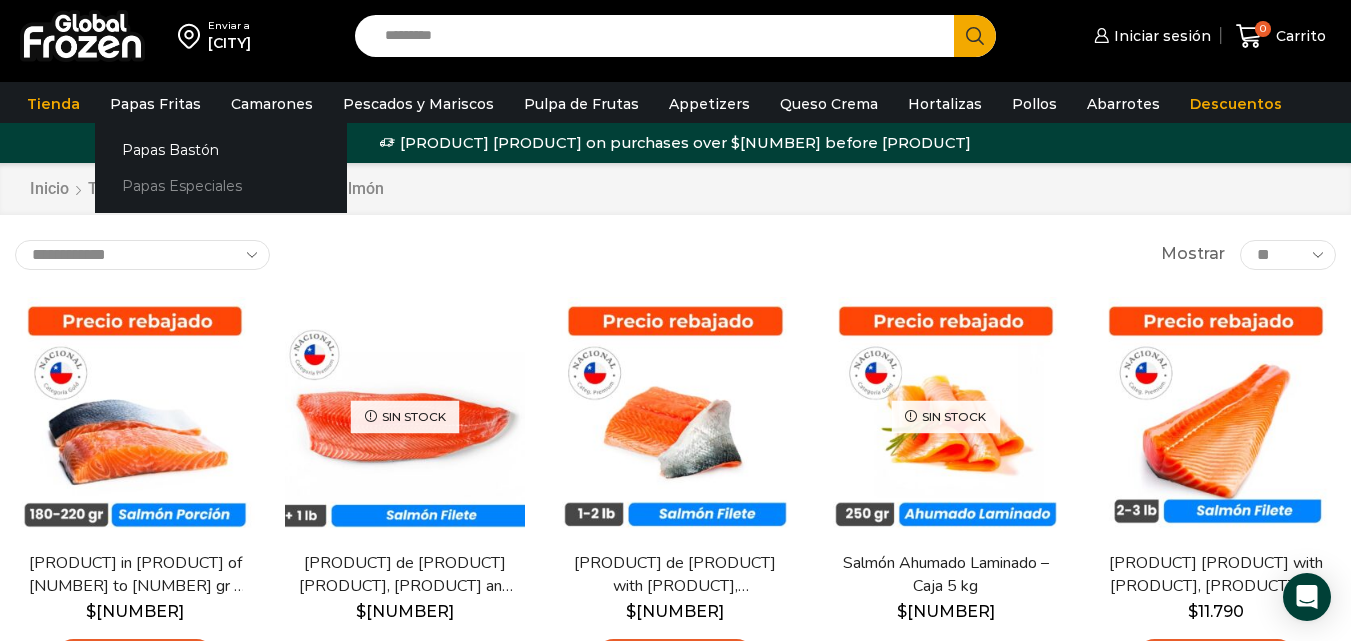 click on "Papas Especiales" at bounding box center (221, 186) 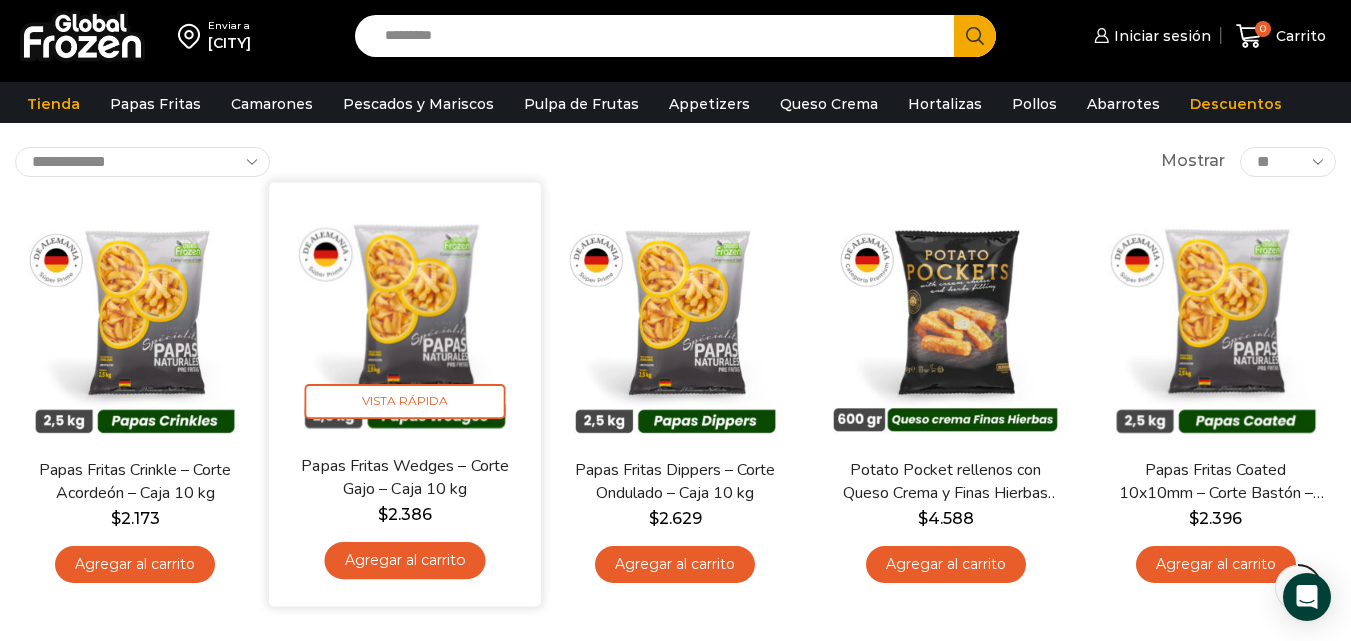 scroll, scrollTop: 100, scrollLeft: 0, axis: vertical 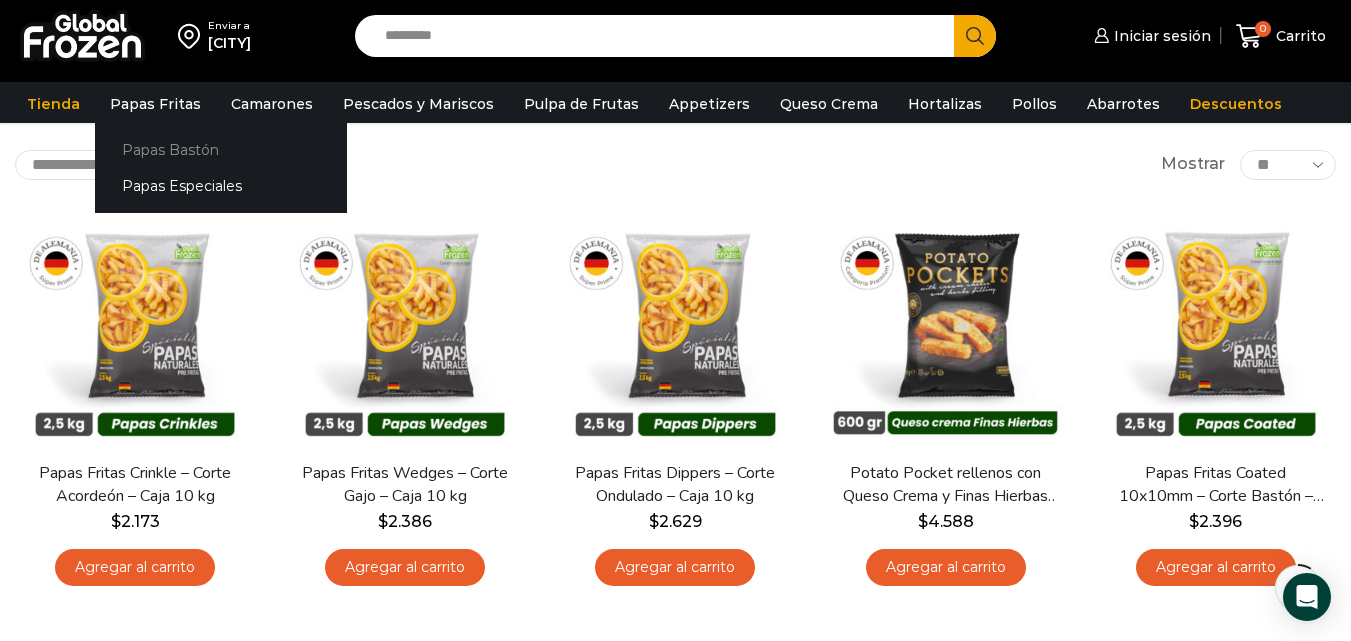 click on "Papas Bastón" at bounding box center (221, 149) 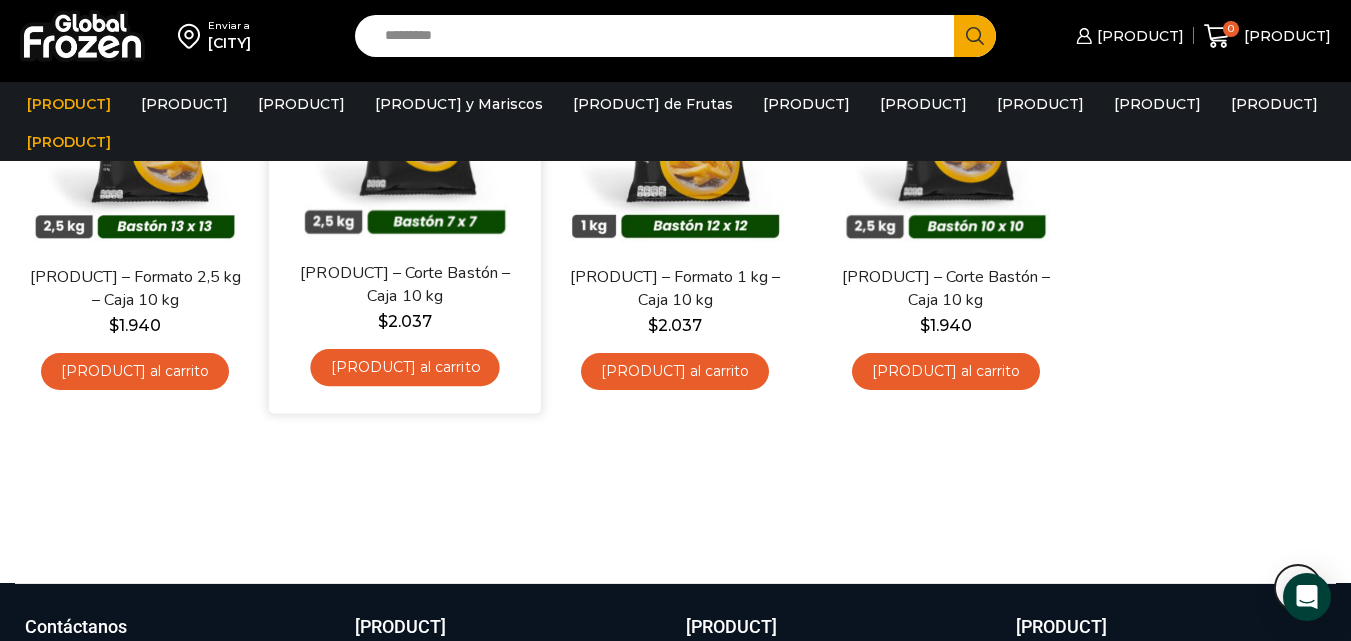 scroll, scrollTop: 0, scrollLeft: 0, axis: both 